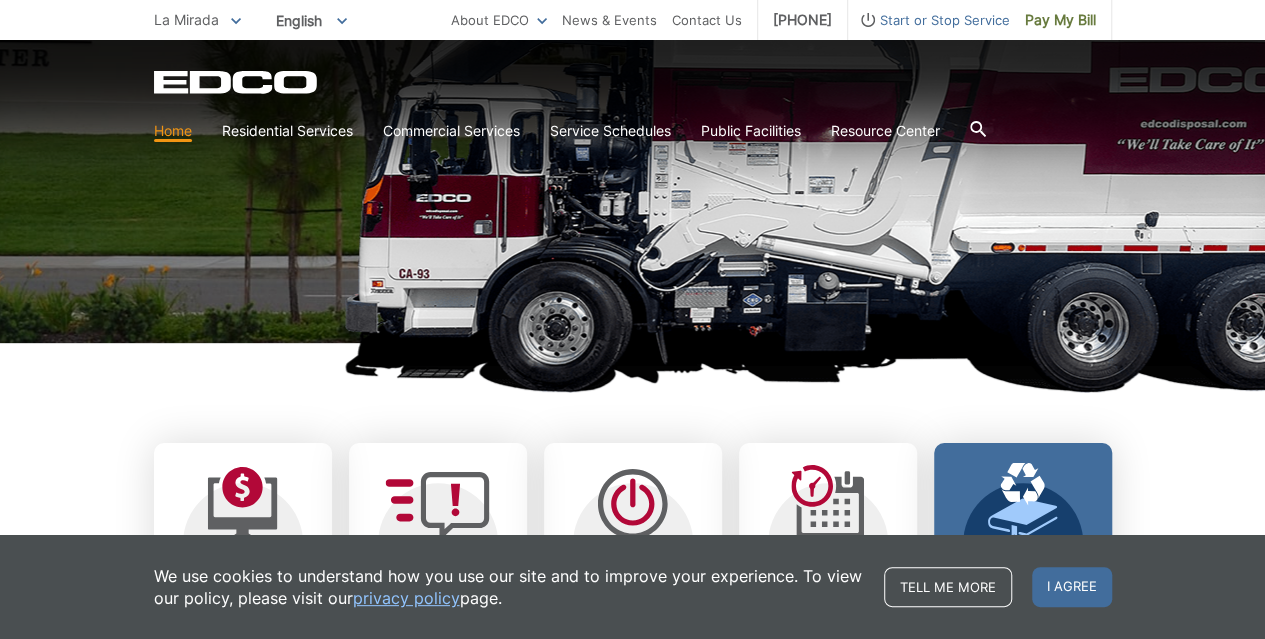 scroll, scrollTop: 300, scrollLeft: 0, axis: vertical 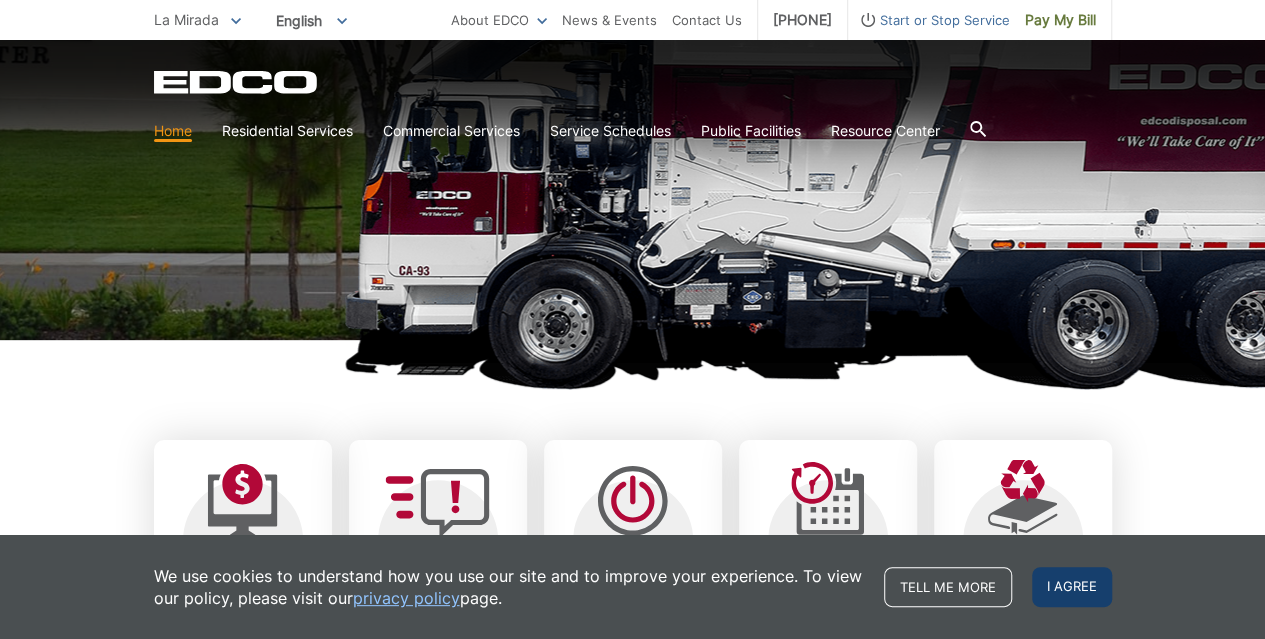 click on "I agree" at bounding box center [1072, 587] 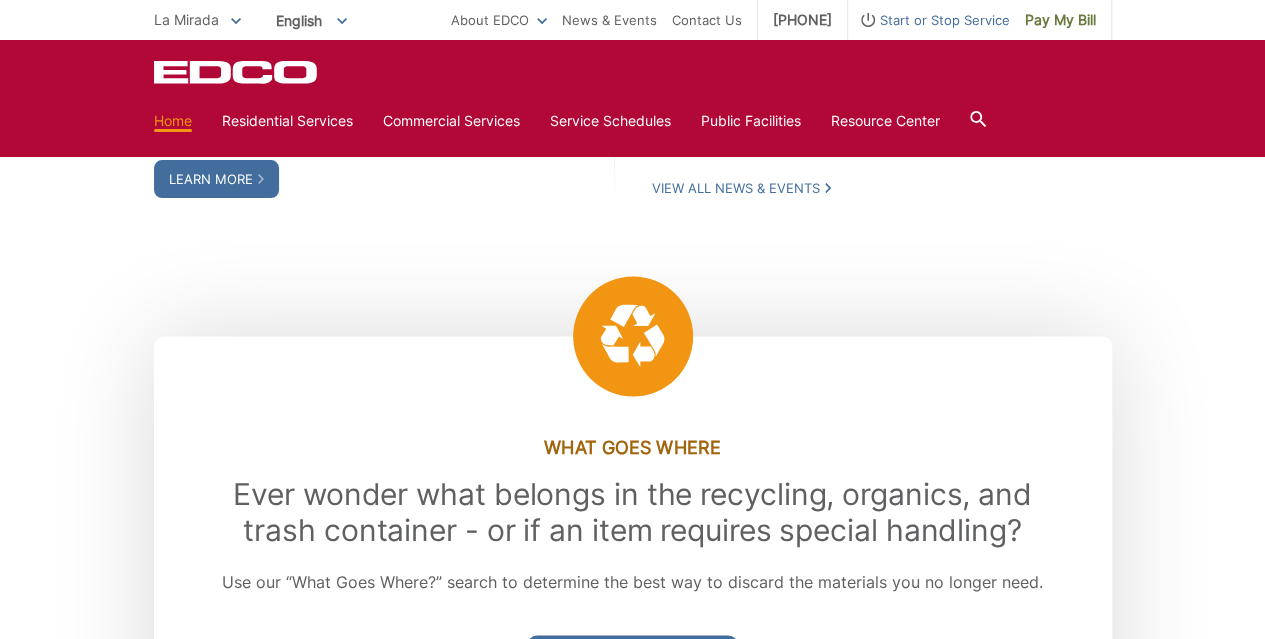 scroll, scrollTop: 1500, scrollLeft: 0, axis: vertical 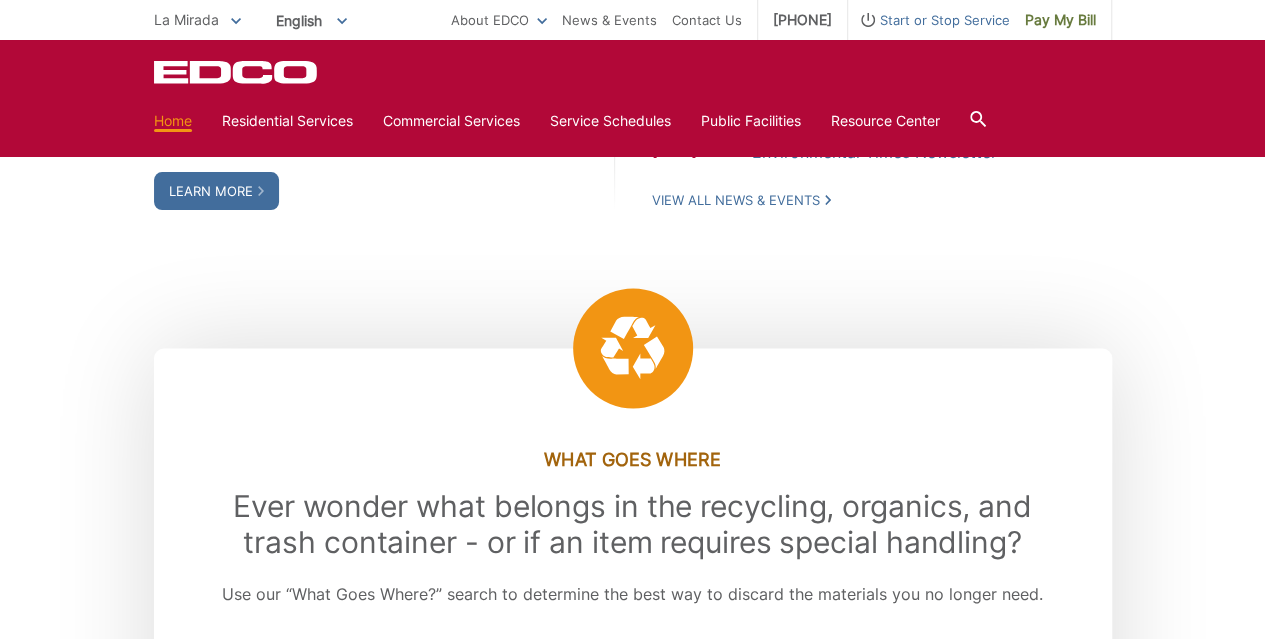 click 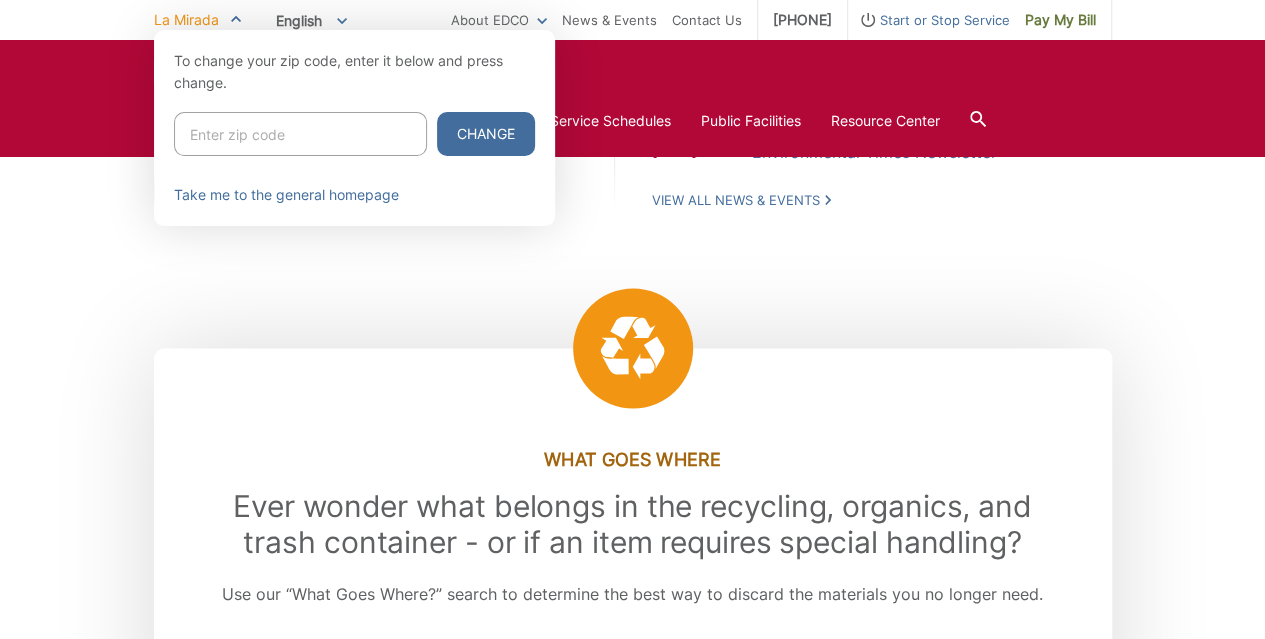 click at bounding box center [236, 20] 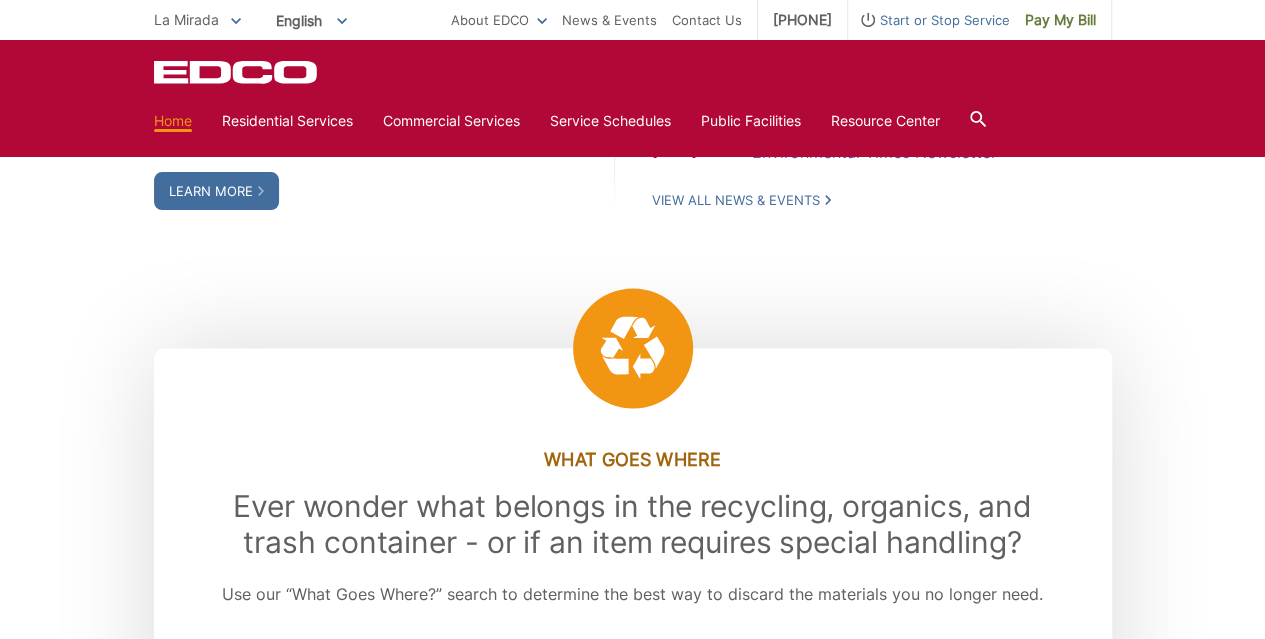 click on "Start or Stop Service" at bounding box center (929, 20) 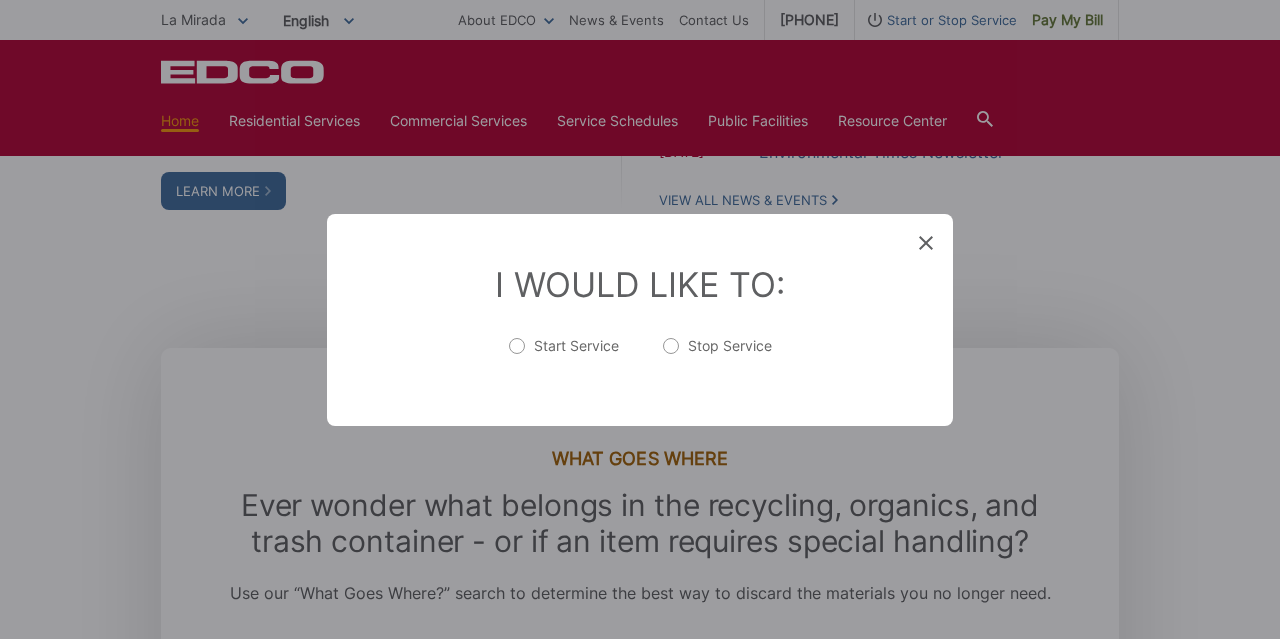 click 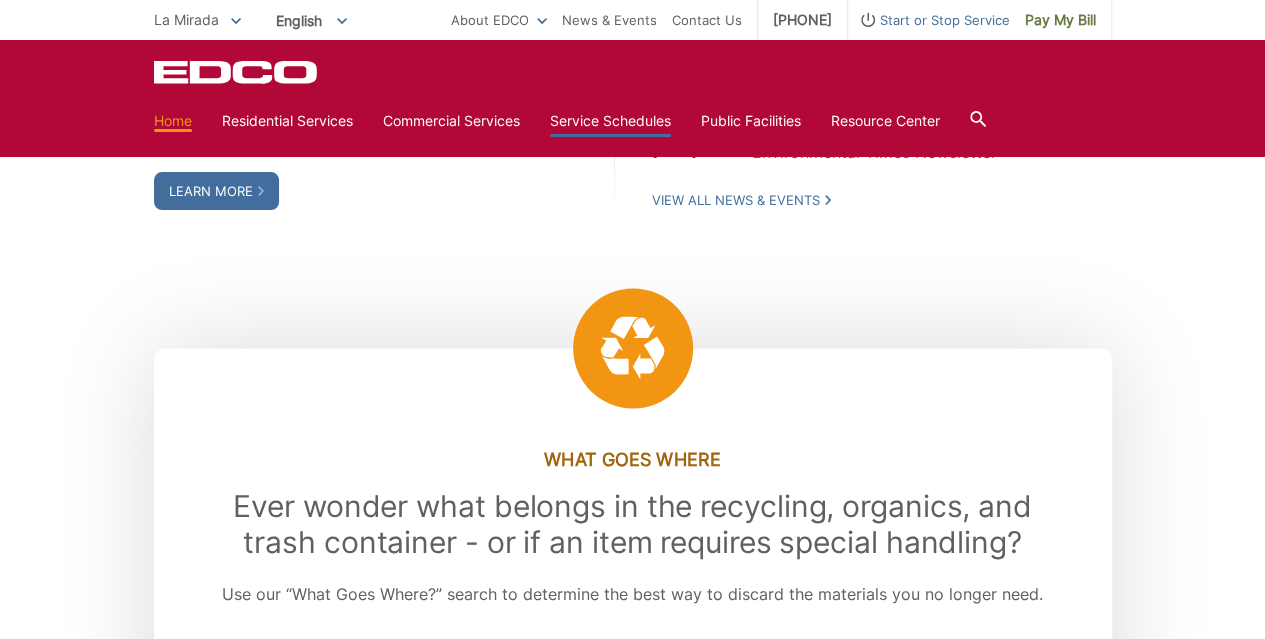 click on "Service Schedules" at bounding box center [610, 121] 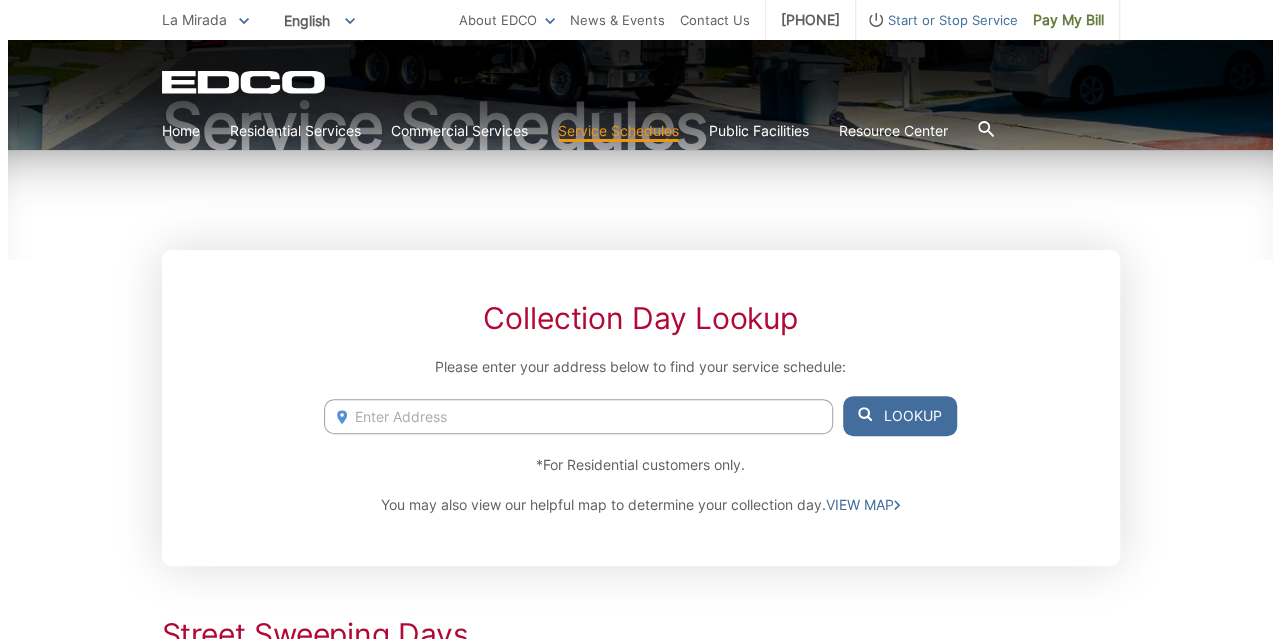 scroll, scrollTop: 400, scrollLeft: 0, axis: vertical 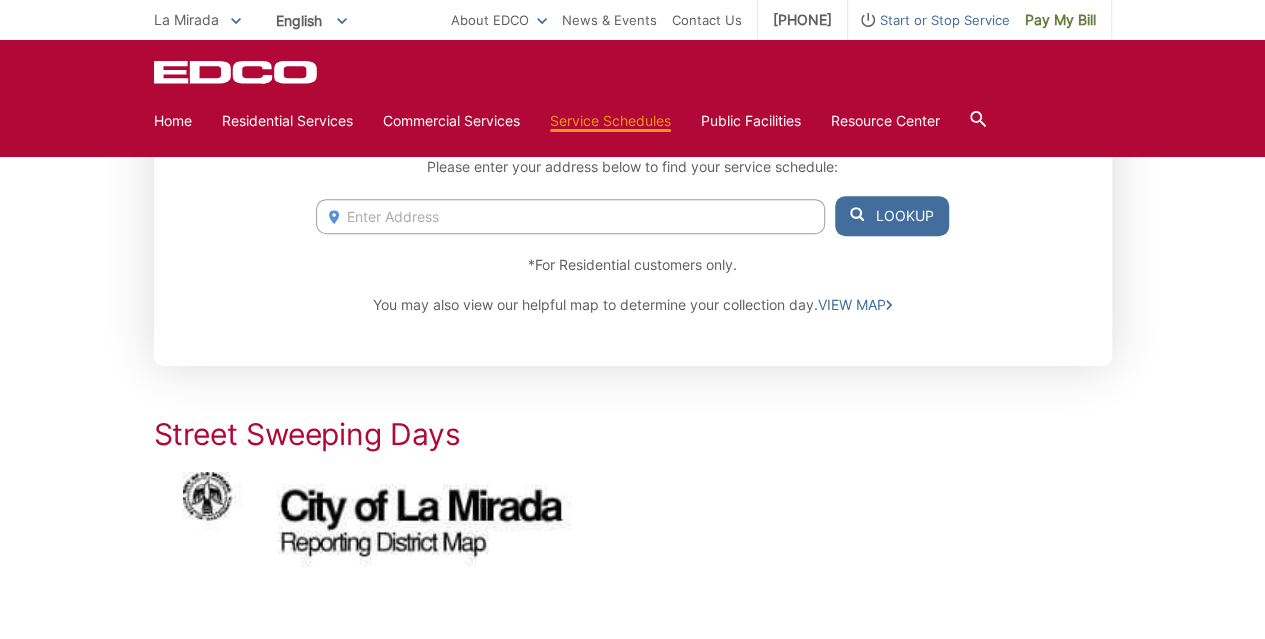 click at bounding box center [570, 216] 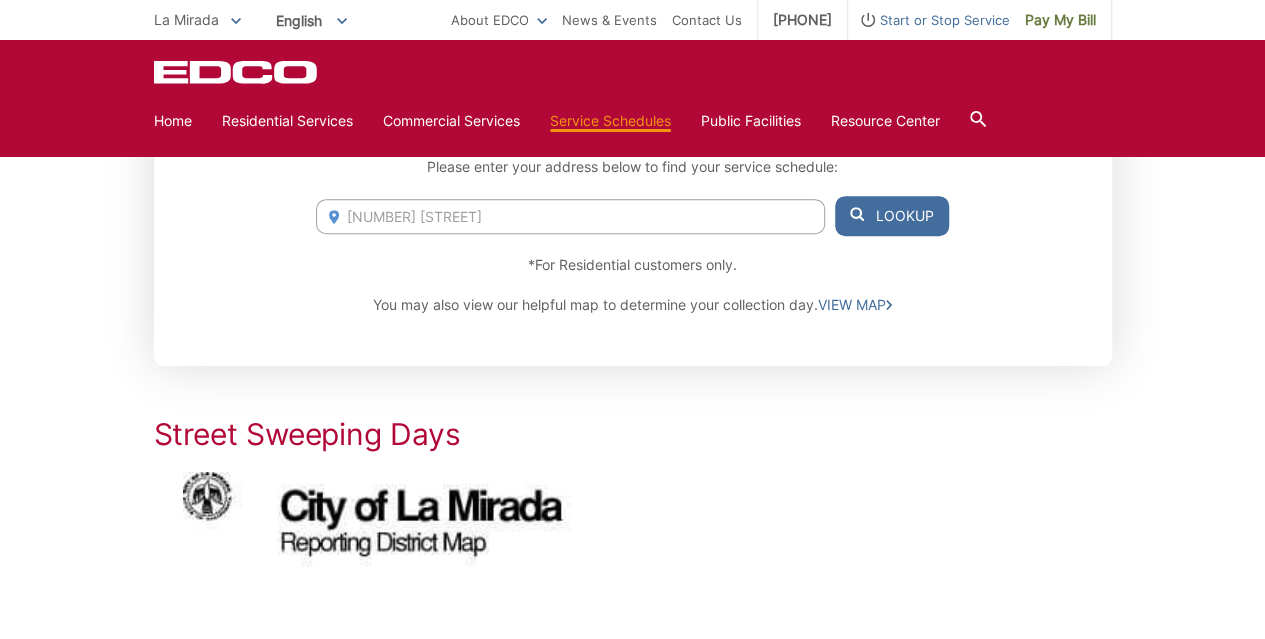 click on "Lookup" at bounding box center [892, 216] 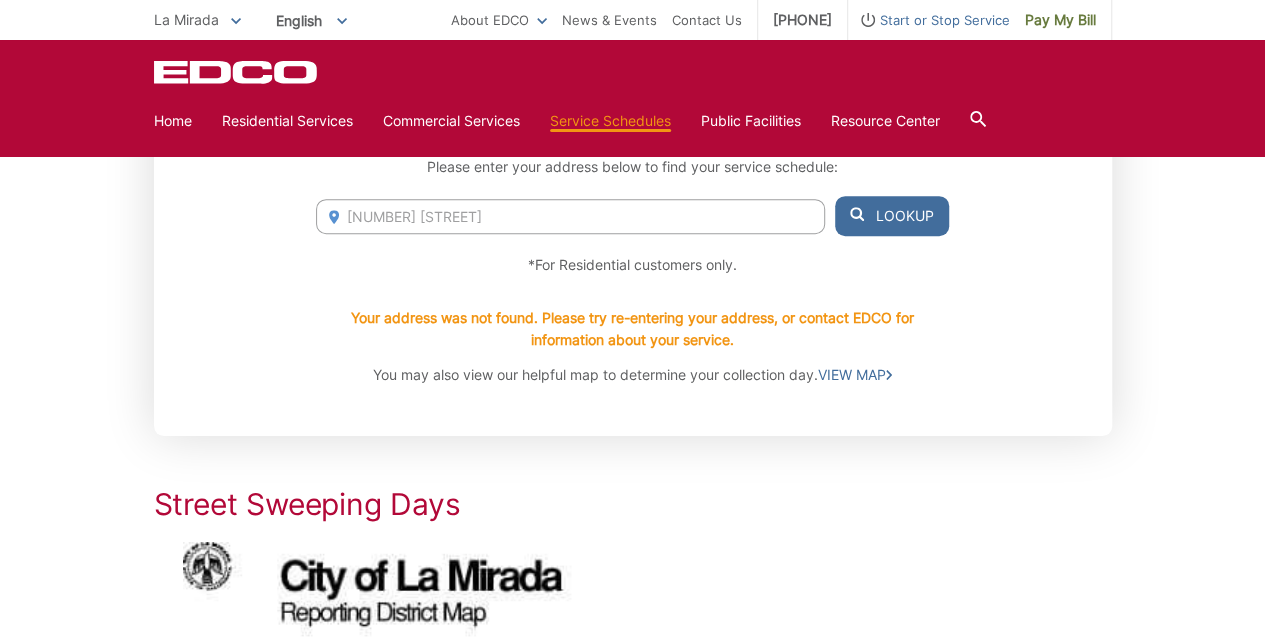 click on "14511 INDUSTRY CIR" at bounding box center [570, 216] 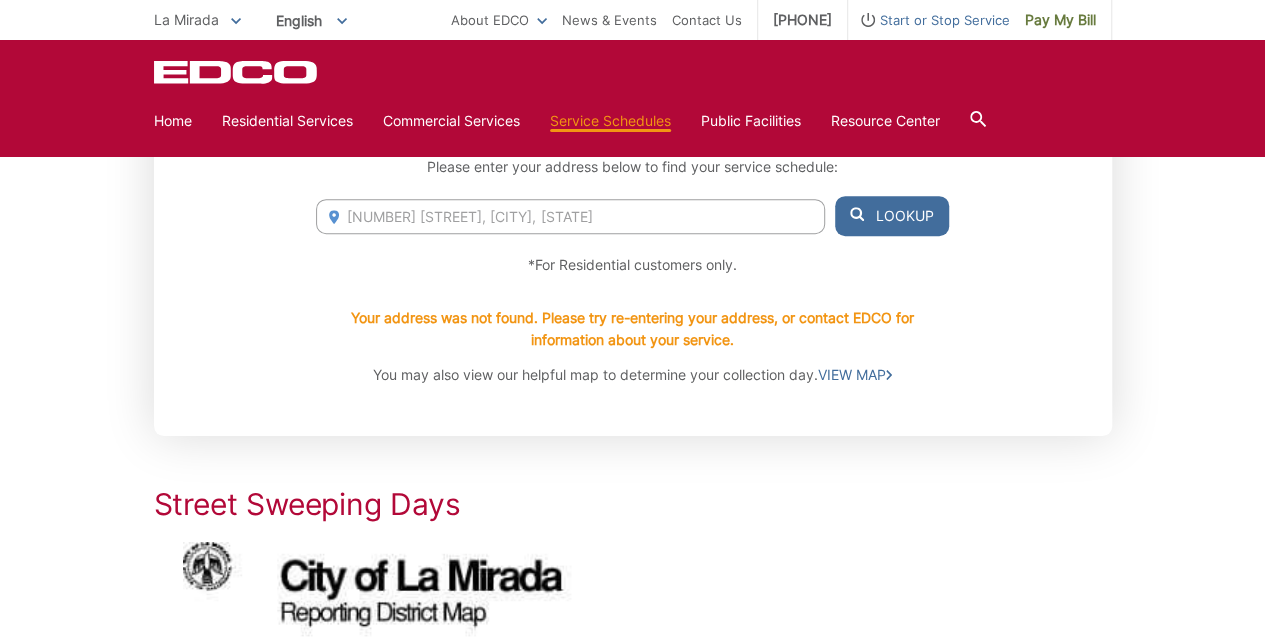 type on "14511 INDUSTRY CIRCLE, LA Mirada, CA" 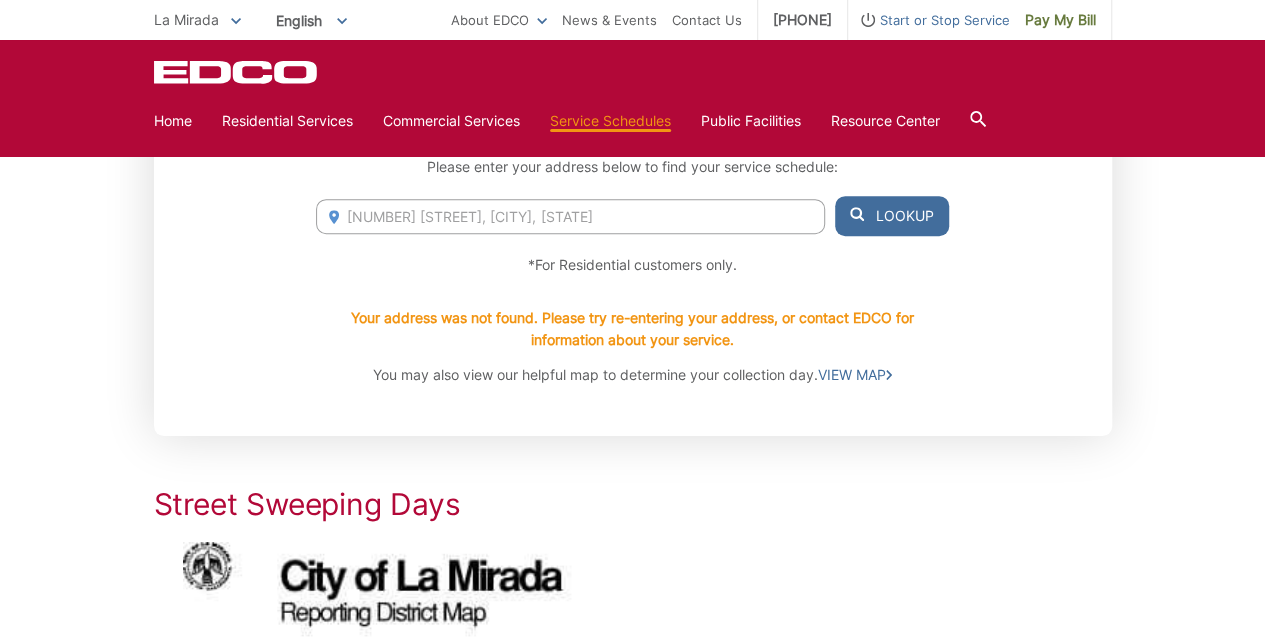 click on "Your address was not found. Please try re-entering your address, or contact EDCO for information about your service." at bounding box center [632, 329] 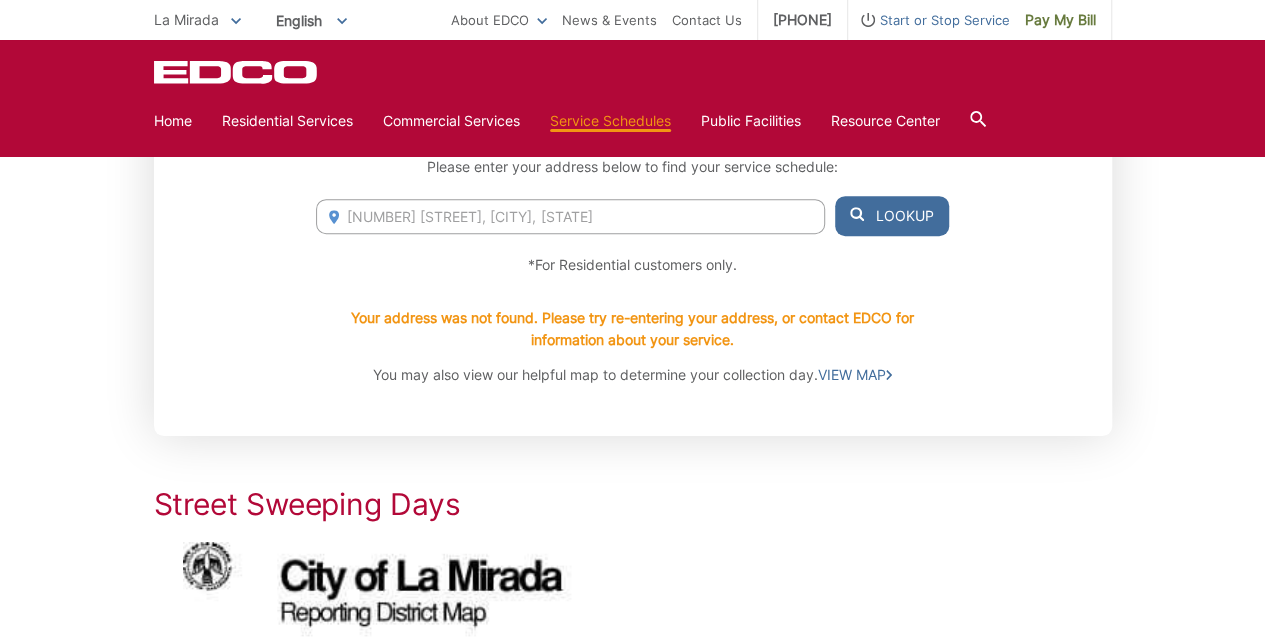 click on "VIEW MAP" at bounding box center [855, 375] 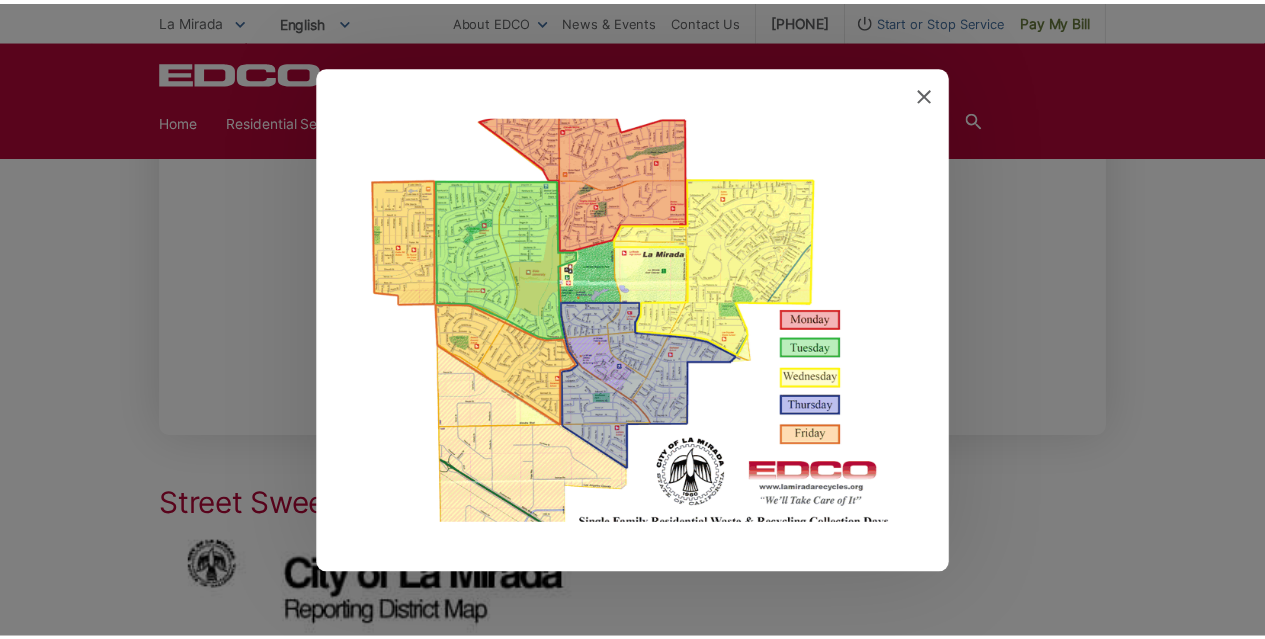 scroll, scrollTop: 56, scrollLeft: 0, axis: vertical 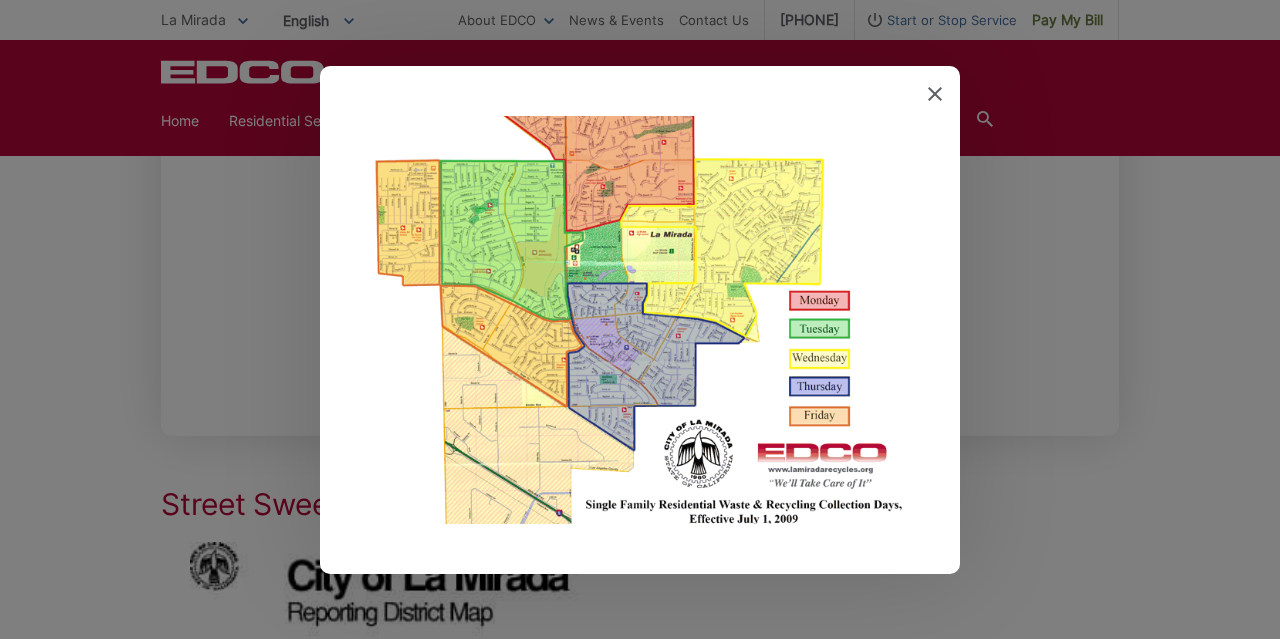 click 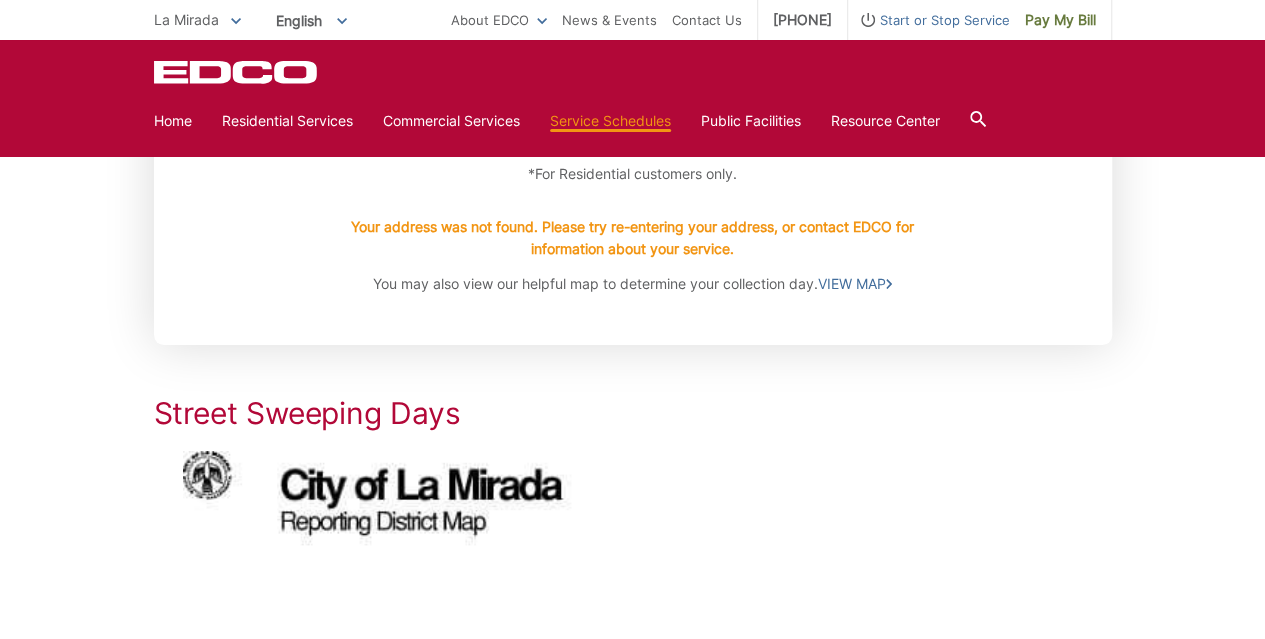 scroll, scrollTop: 600, scrollLeft: 0, axis: vertical 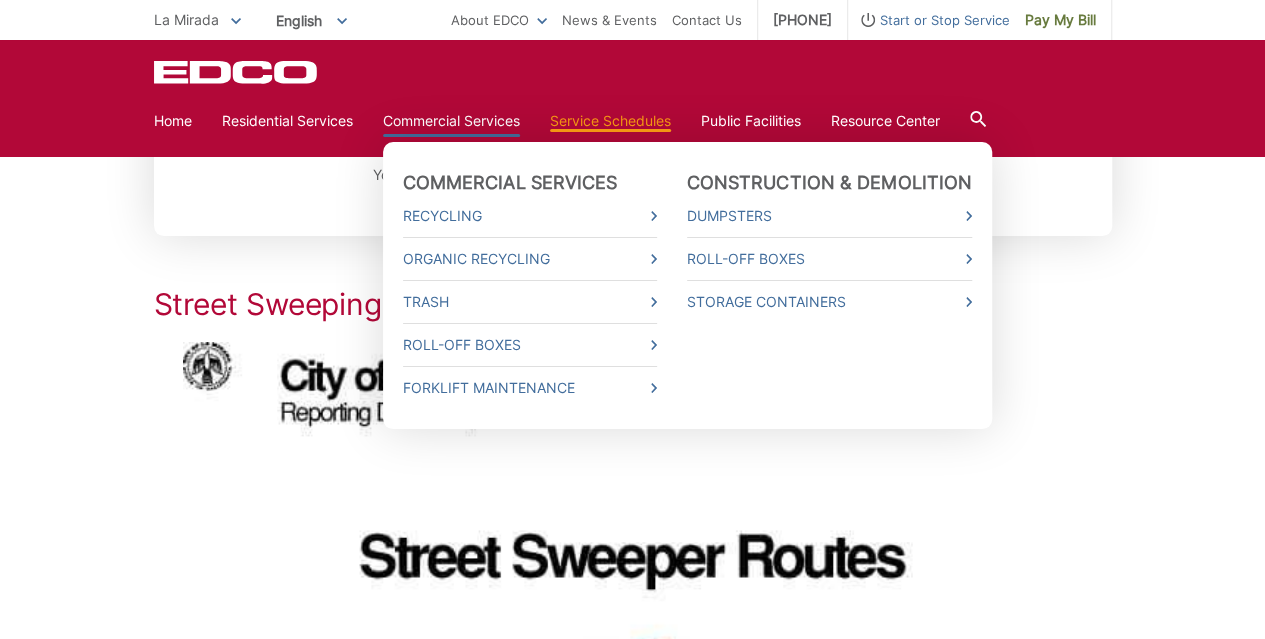 click on "Commercial Services" at bounding box center [451, 121] 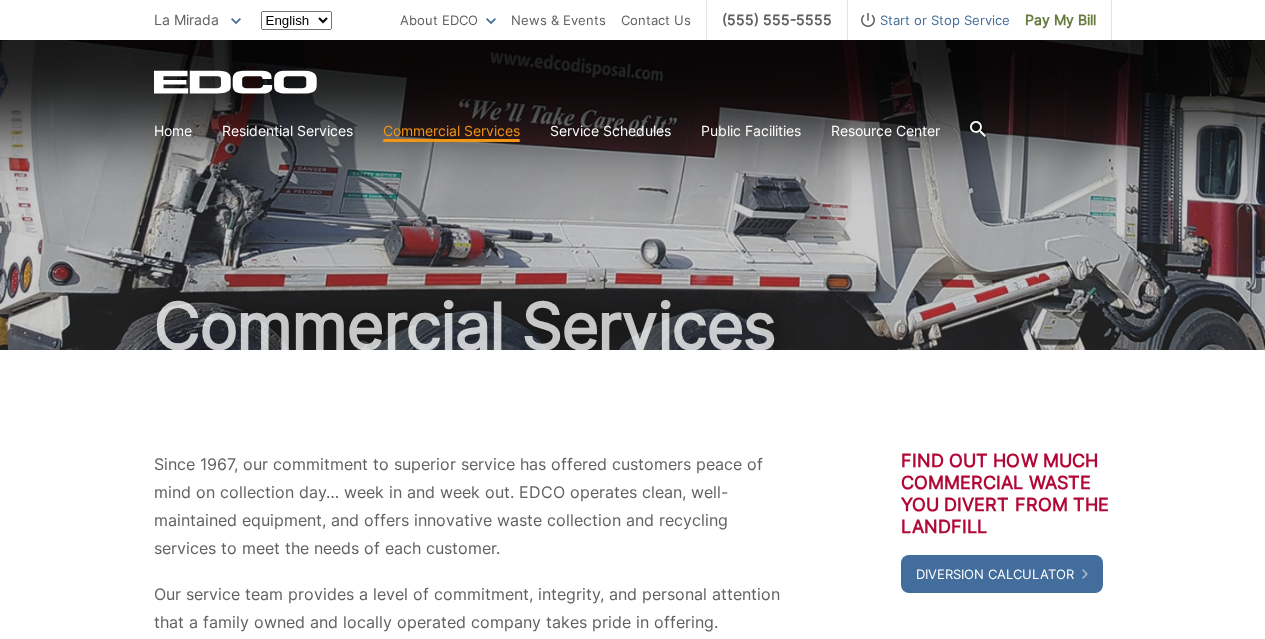 scroll, scrollTop: 0, scrollLeft: 0, axis: both 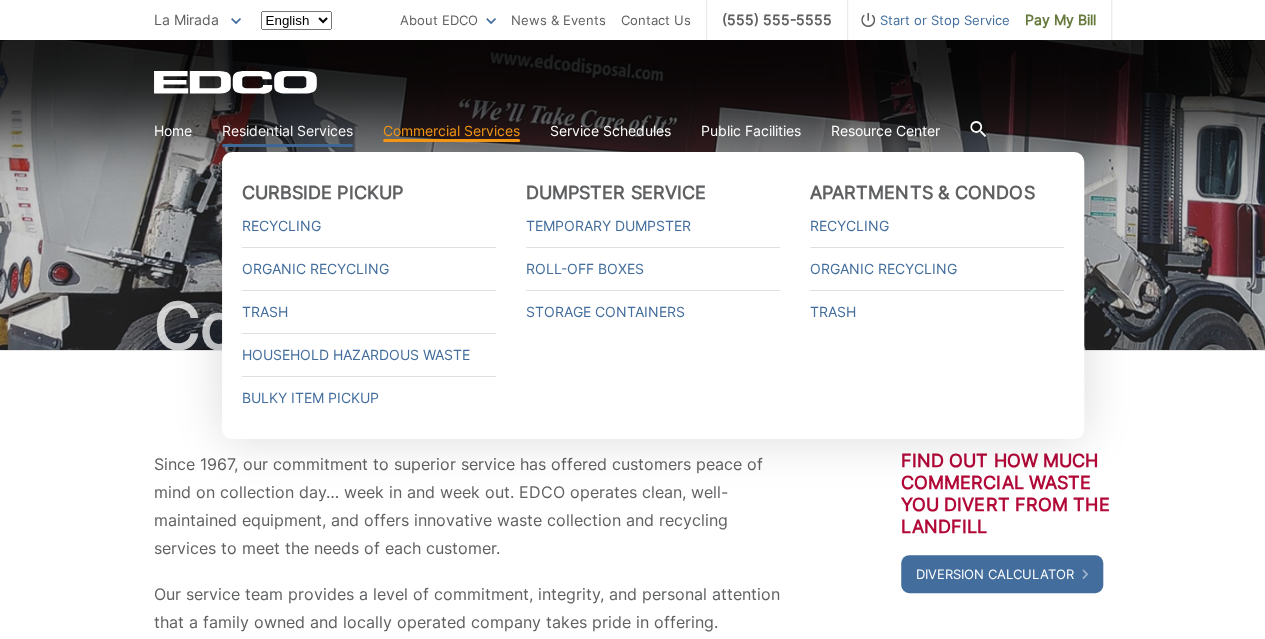 drag, startPoint x: 0, startPoint y: 0, endPoint x: 312, endPoint y: 128, distance: 337.2358 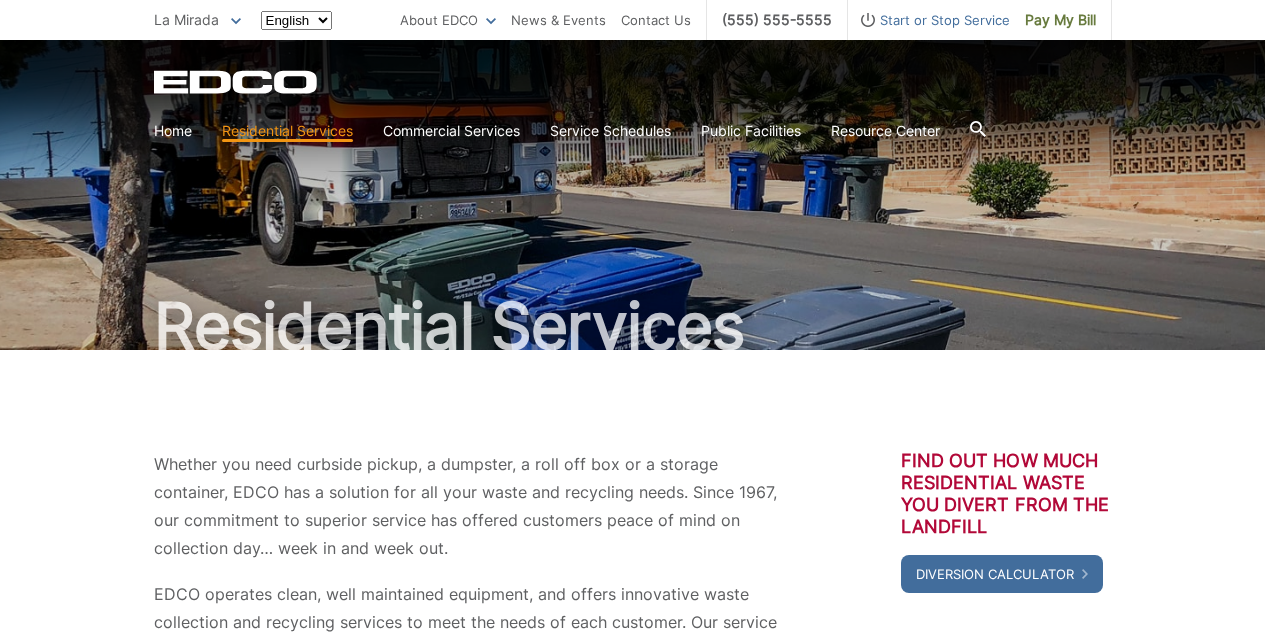 scroll, scrollTop: 0, scrollLeft: 0, axis: both 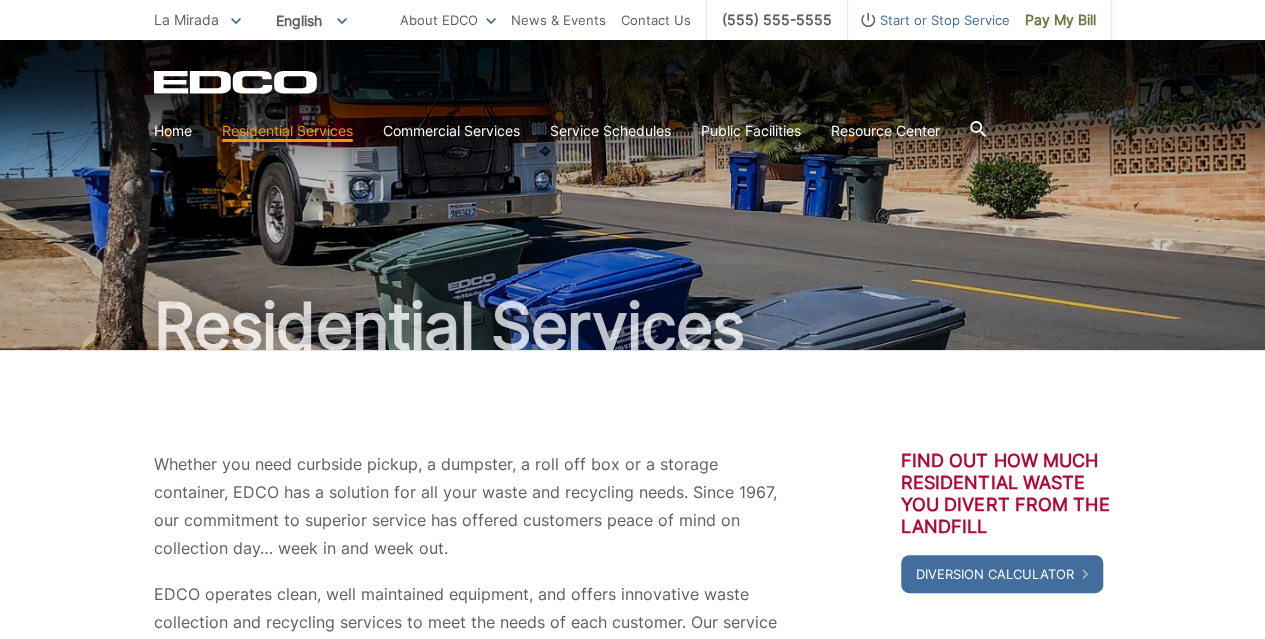click 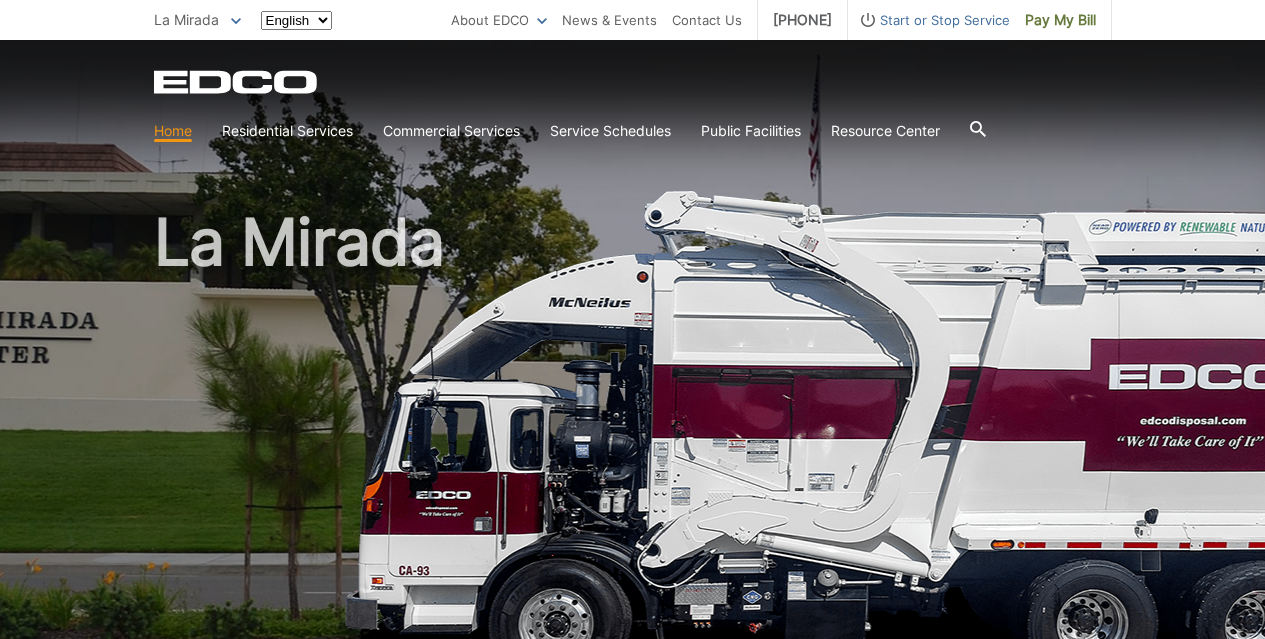 scroll, scrollTop: 0, scrollLeft: 0, axis: both 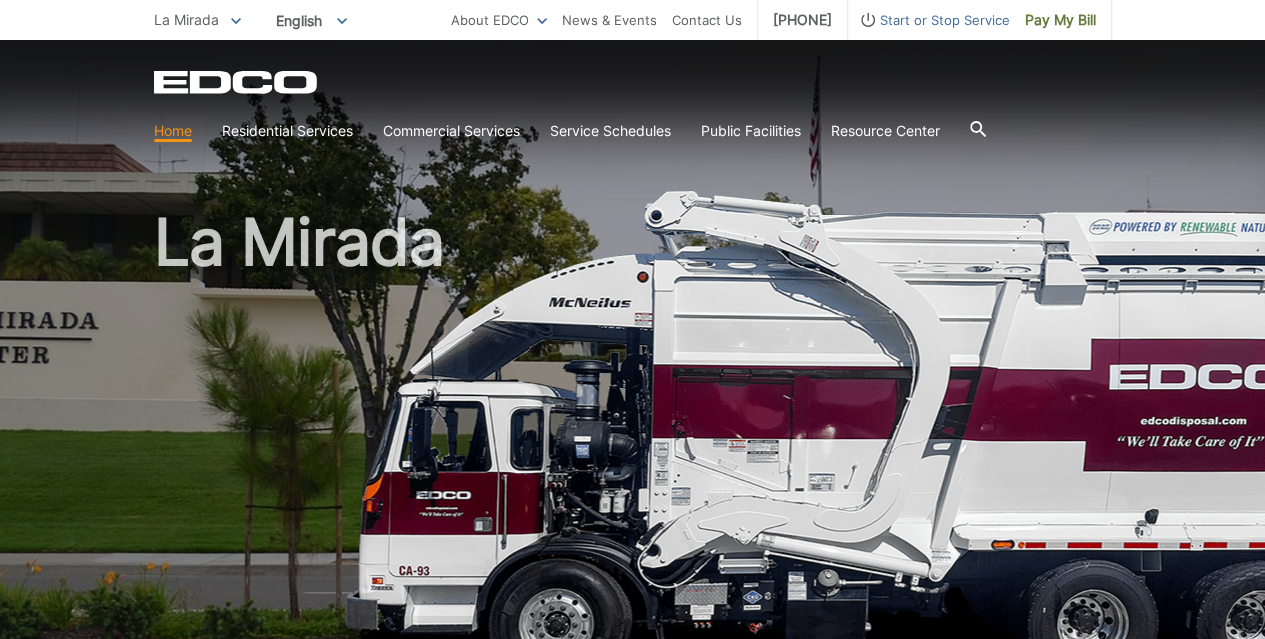 click on "EDCO Logo" 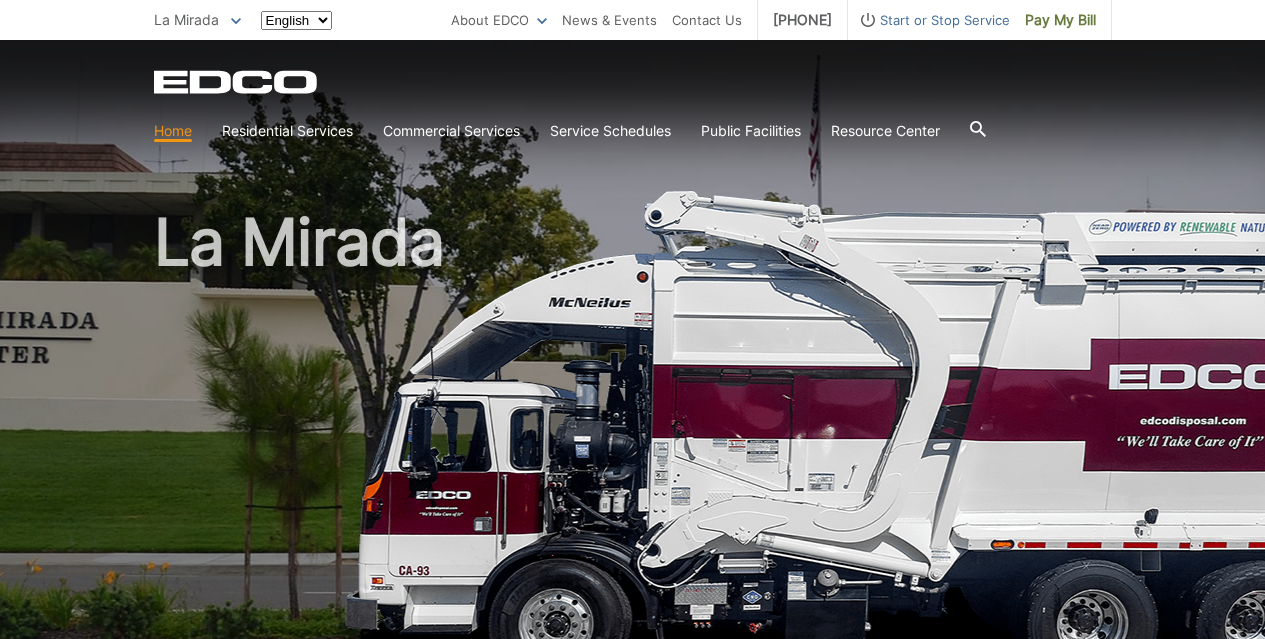 scroll, scrollTop: 0, scrollLeft: 0, axis: both 